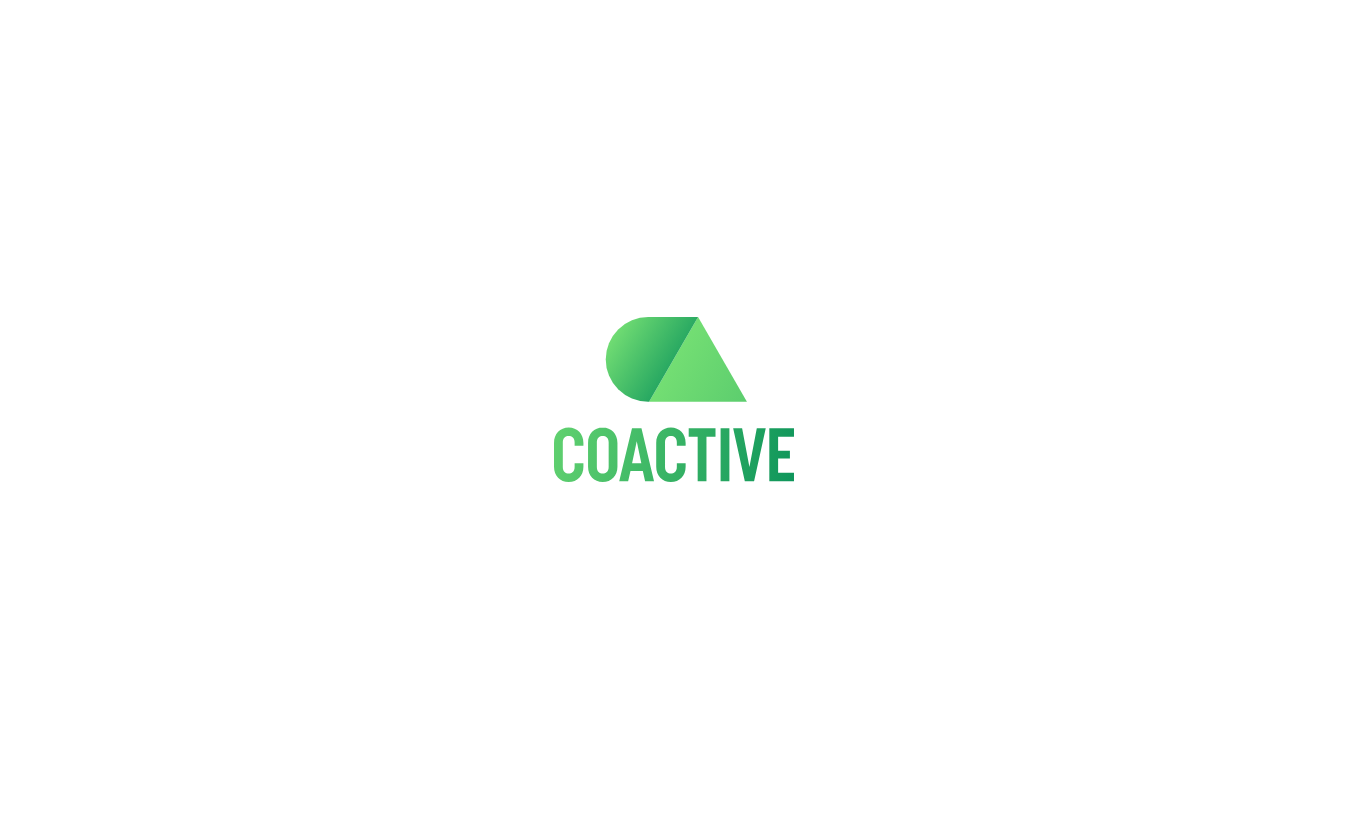 scroll, scrollTop: 0, scrollLeft: 0, axis: both 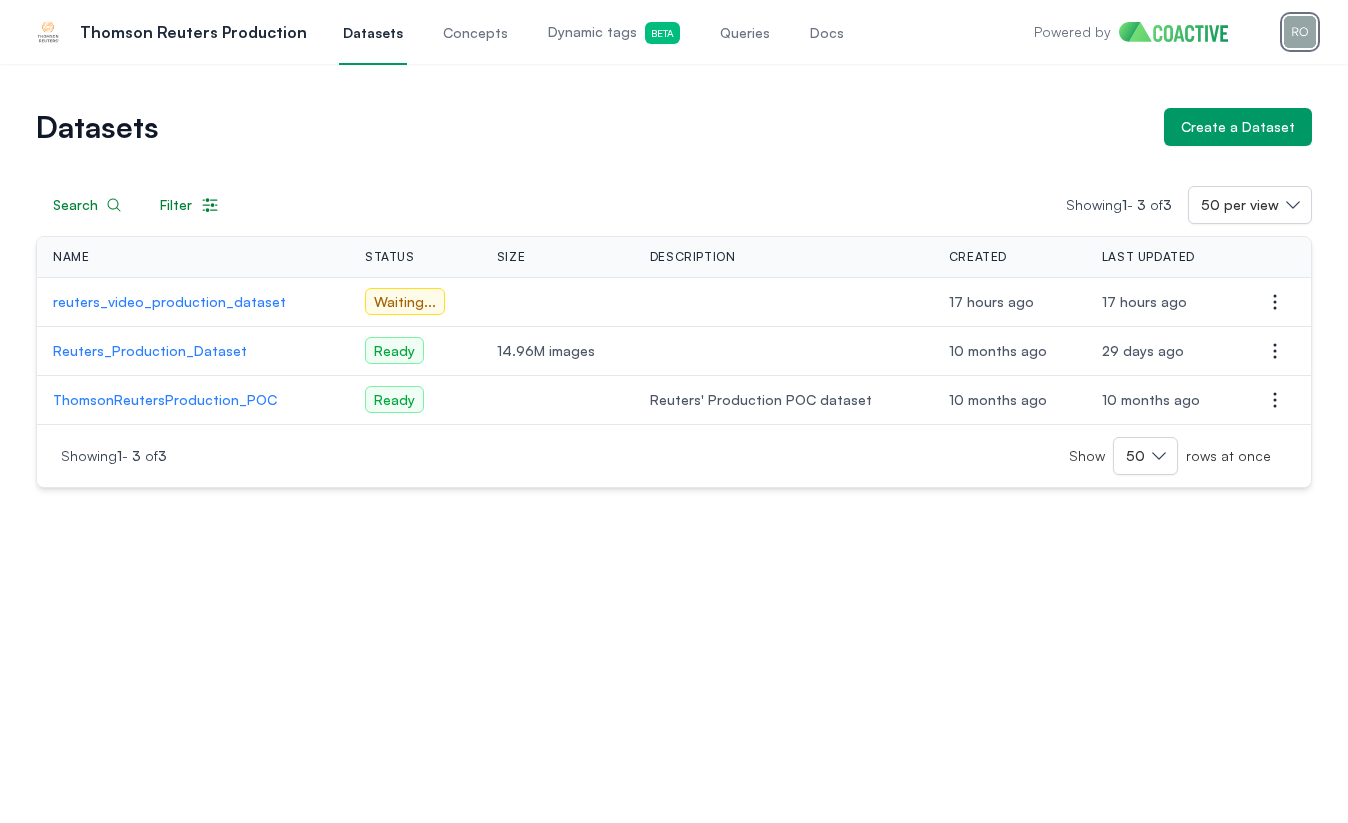 click at bounding box center [1300, 32] 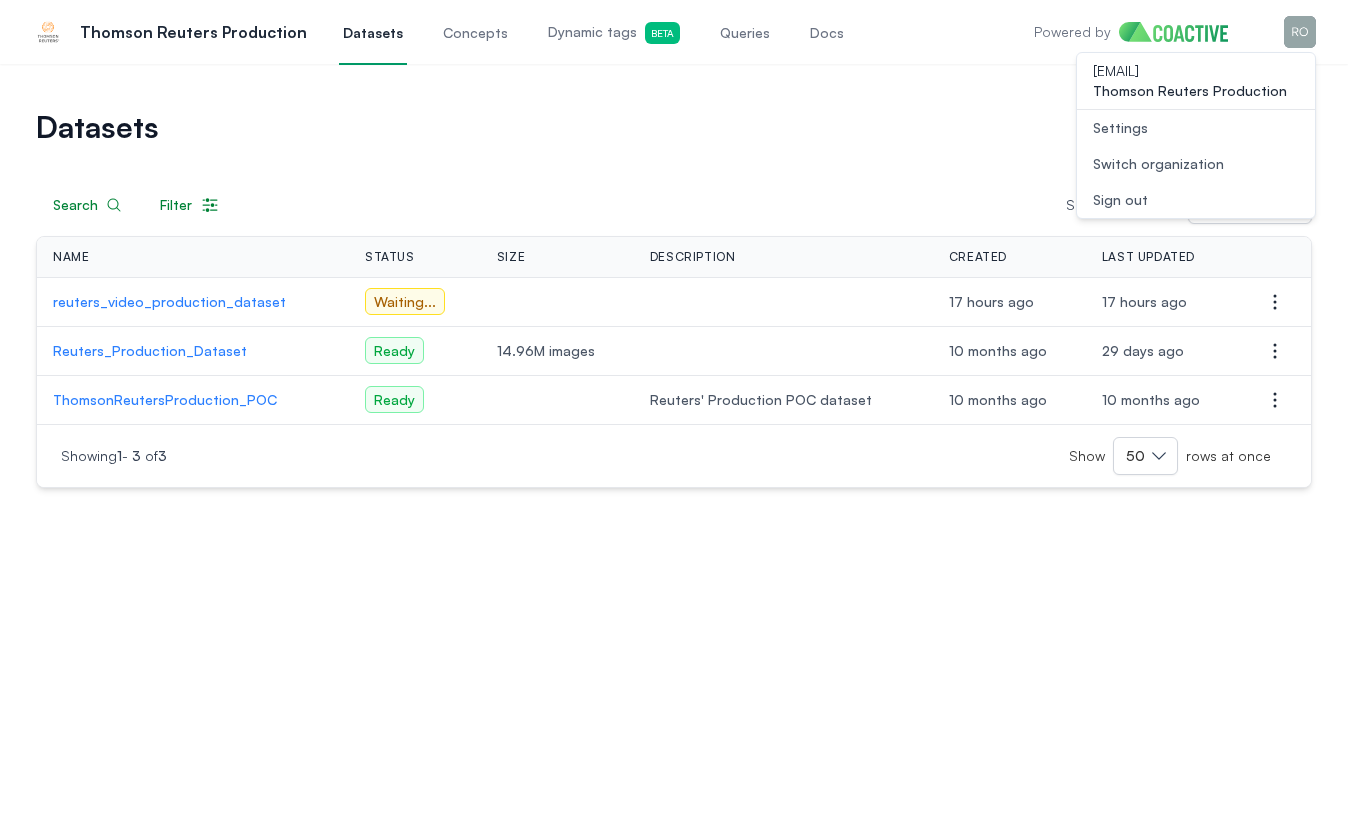 click on "Switch organization" at bounding box center [1158, 164] 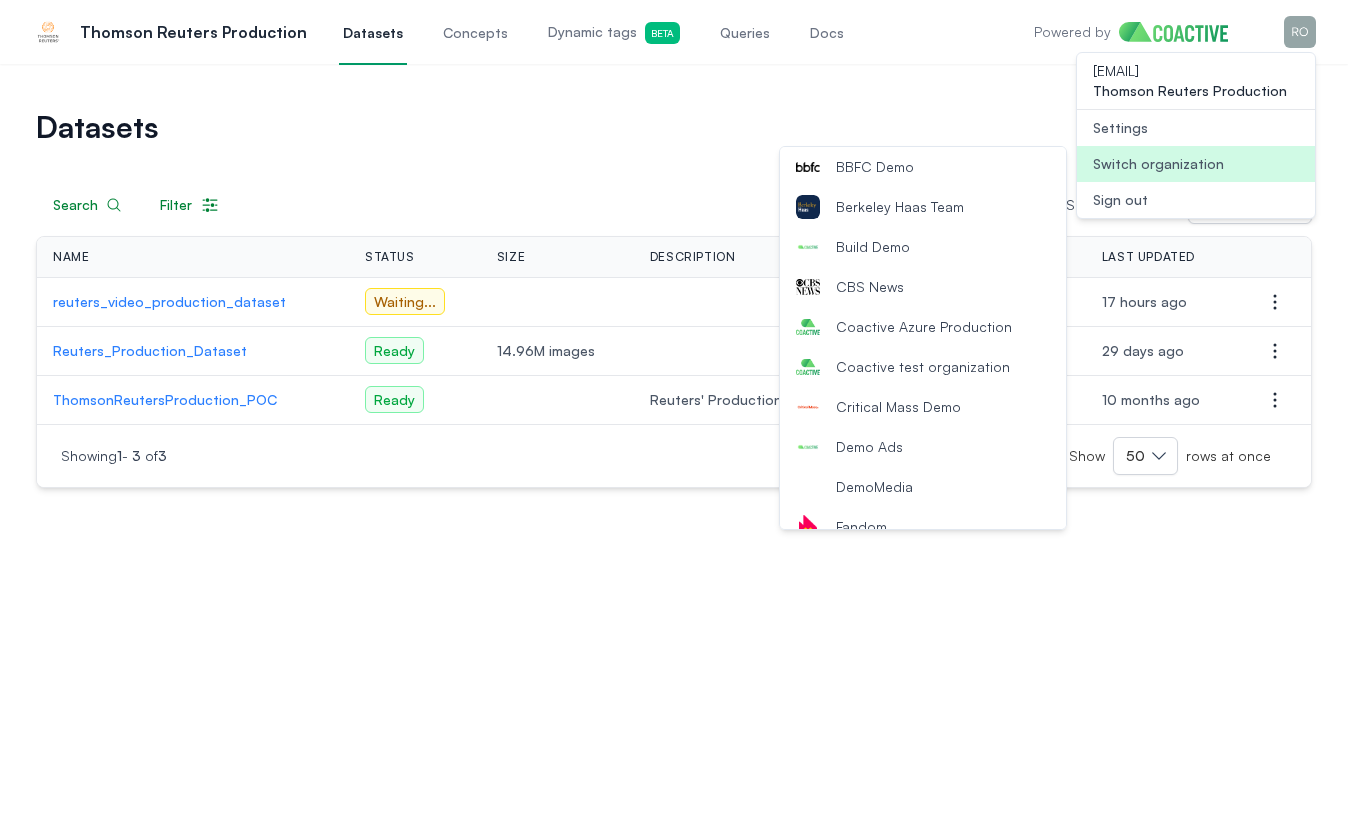 click on "Coactive test organization" at bounding box center [923, 367] 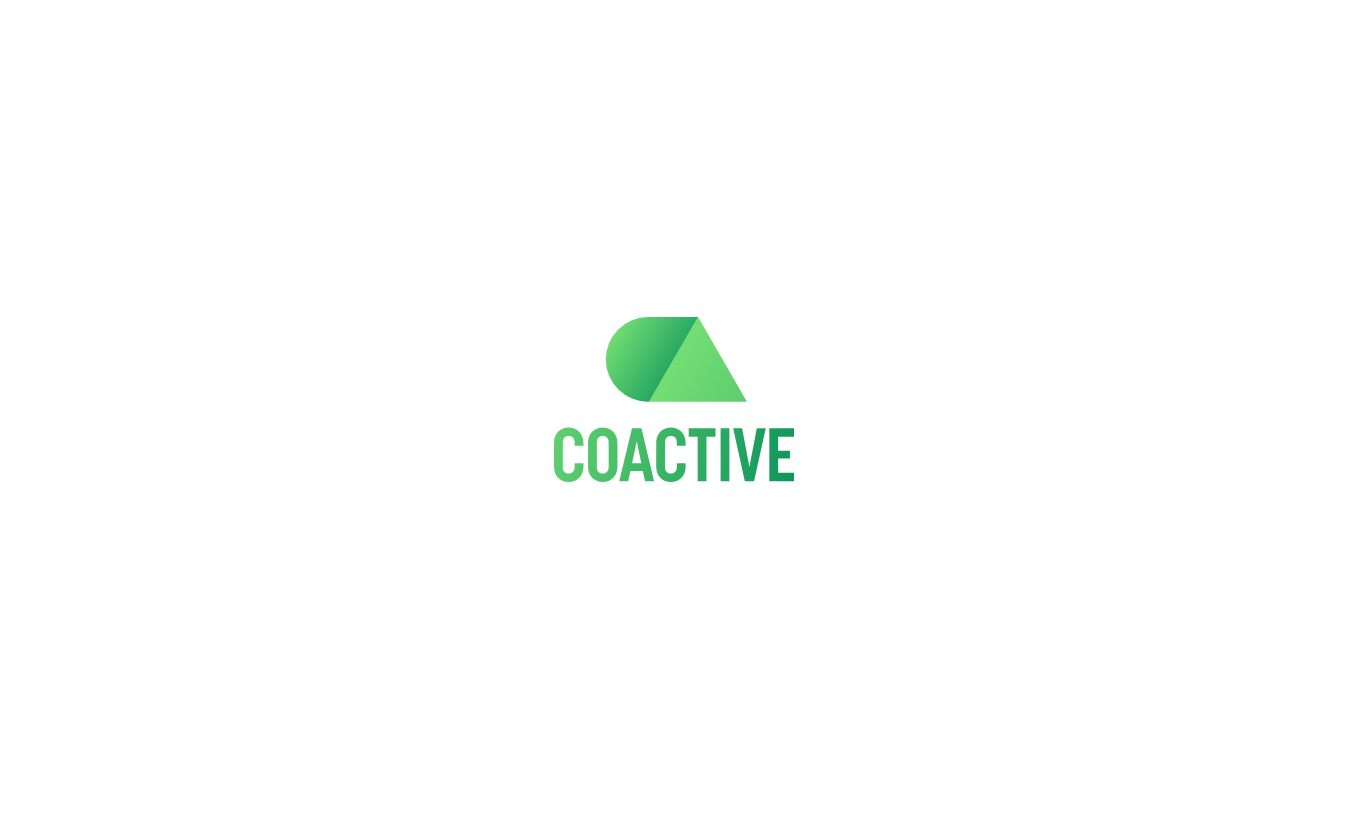 scroll, scrollTop: 0, scrollLeft: 0, axis: both 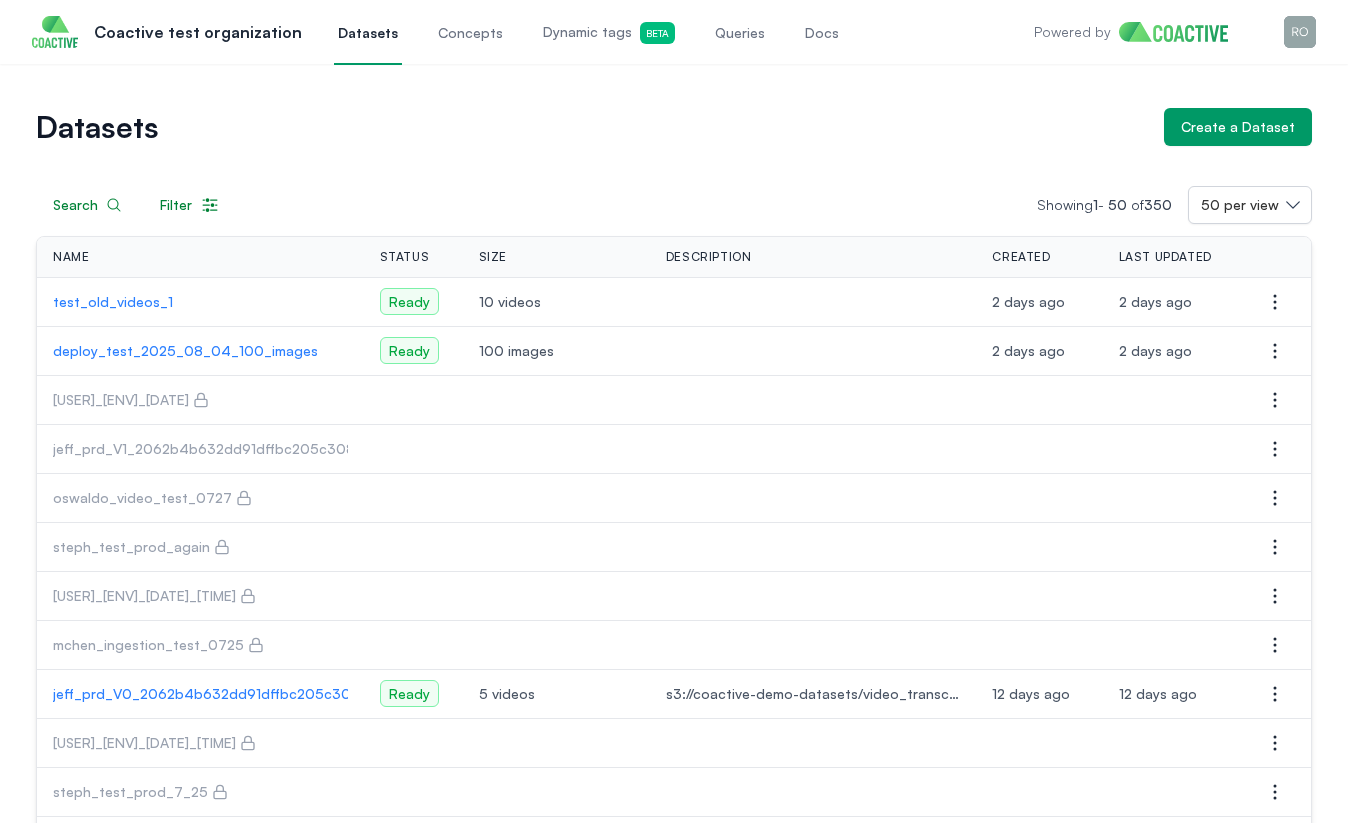 click on "Search  Filter  Showing  1  -   50   of  350 50 per view Name Status Size Description Created Last Updated Actions test_old_videos_1 Ready 10 videos 2 days ago 2 days ago Open options deploy_test_2025_08_04_100_images Ready 100 images 2 days ago 2 days ago Open options [USER]_[ENV]_[DATE] Open options [USER]_video_test_[DATE] Open options [USER]_test_prod_again Open options [USER]_[ENV]_[DATE]_[TIME] Open options [USER]_ingestion_test_[DATE] Open options [USER]_[ENV]_[PRODUCT]_[HASH] Ready 5 videos s3://coactive-demo-datasets/video_transcript_testing/ 12 days ago 12 days ago Open options [USER]_[ENV]_[DATE]_[TIME] Open options [USER]_test_prod_[DATE] Open options [USER]_test_dataset_config Open options [USER]_[ENV]_[PRODUCT]_[DATE]_[TIME] Open options [USER]_[HASH] Open options flags_deploy_test_[DATE] Ready 100 images 19 days ago 19 days ago Open options Ready 100 images Ready" at bounding box center [674, 1468] 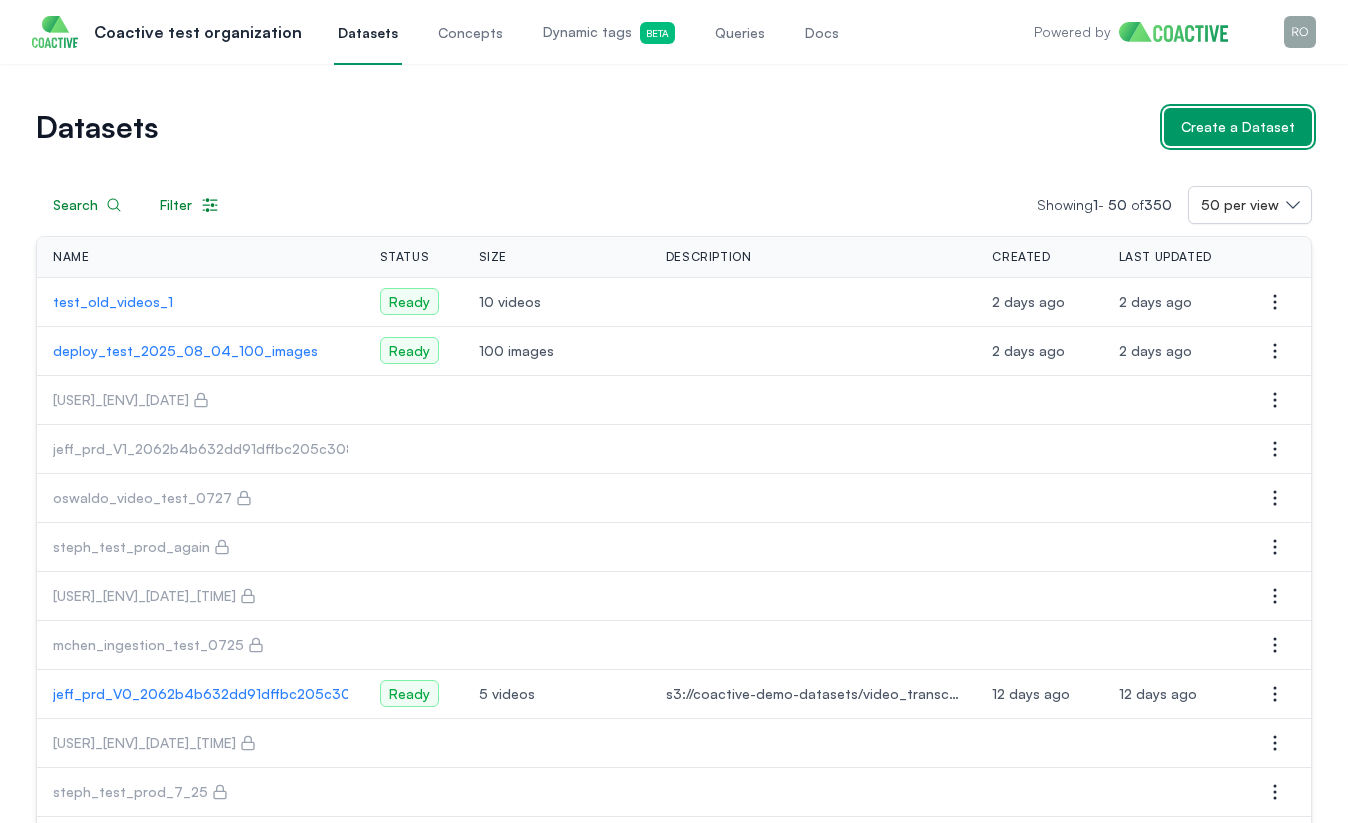 click on "Create a Dataset" at bounding box center [1238, 127] 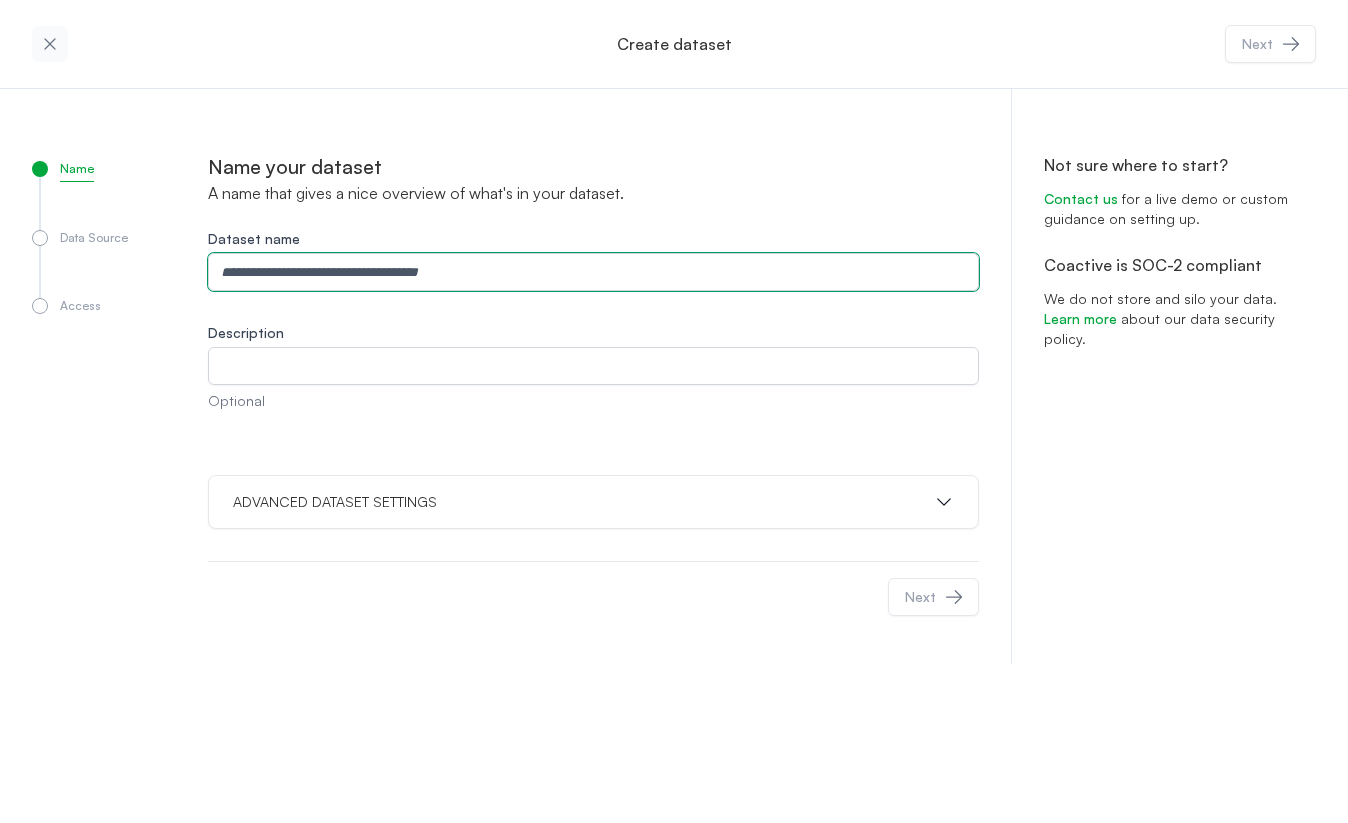 click on "Dataset name" at bounding box center (593, 272) 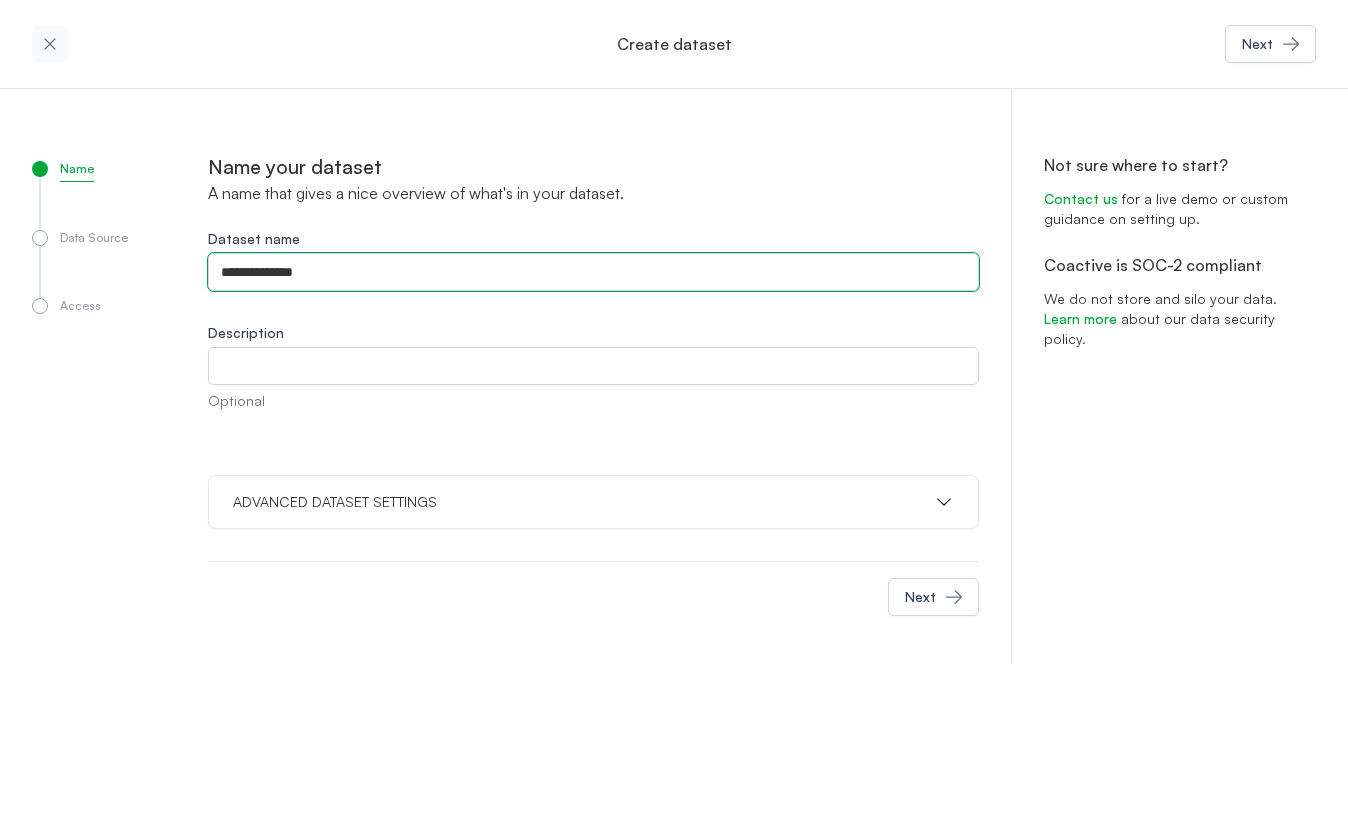 type on "**********" 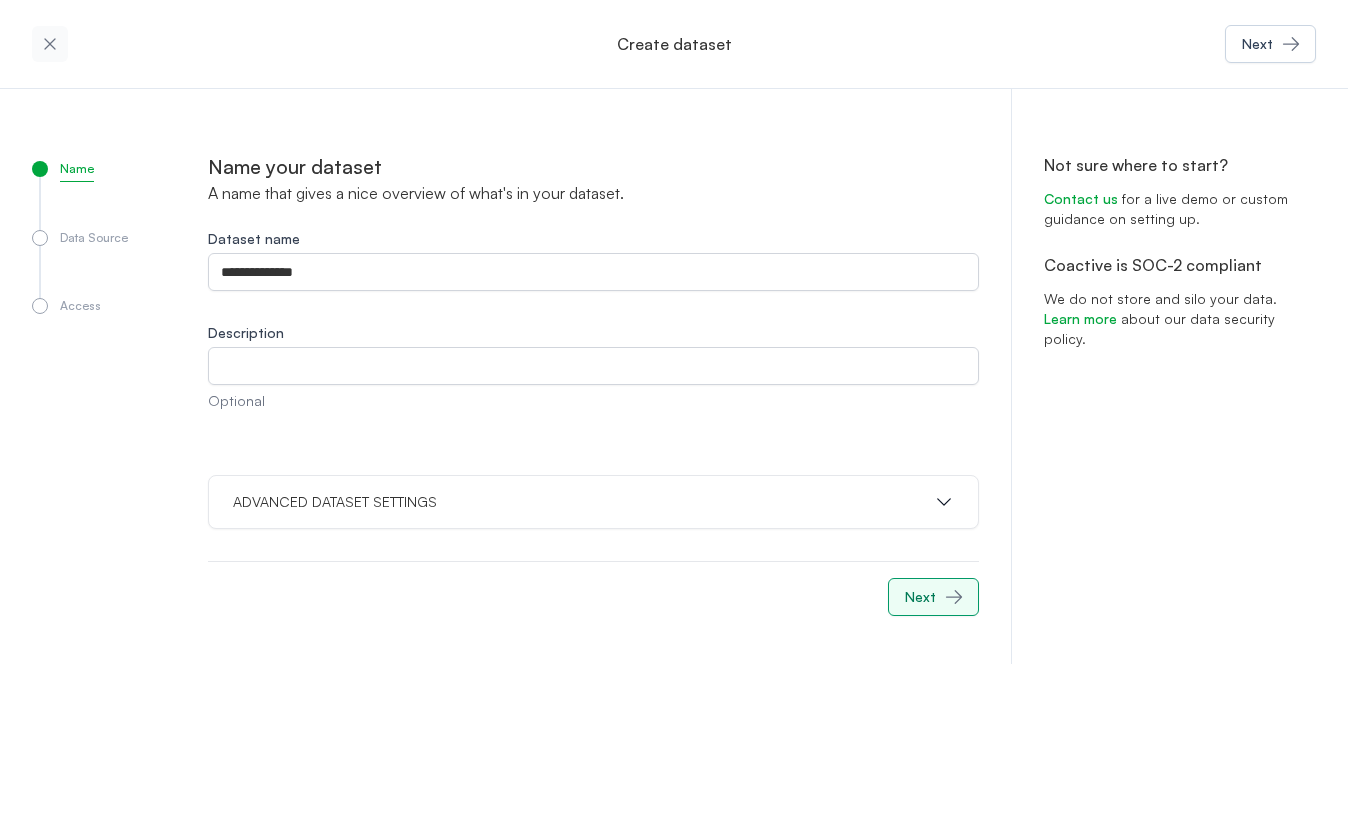 click on "Next" at bounding box center (920, 597) 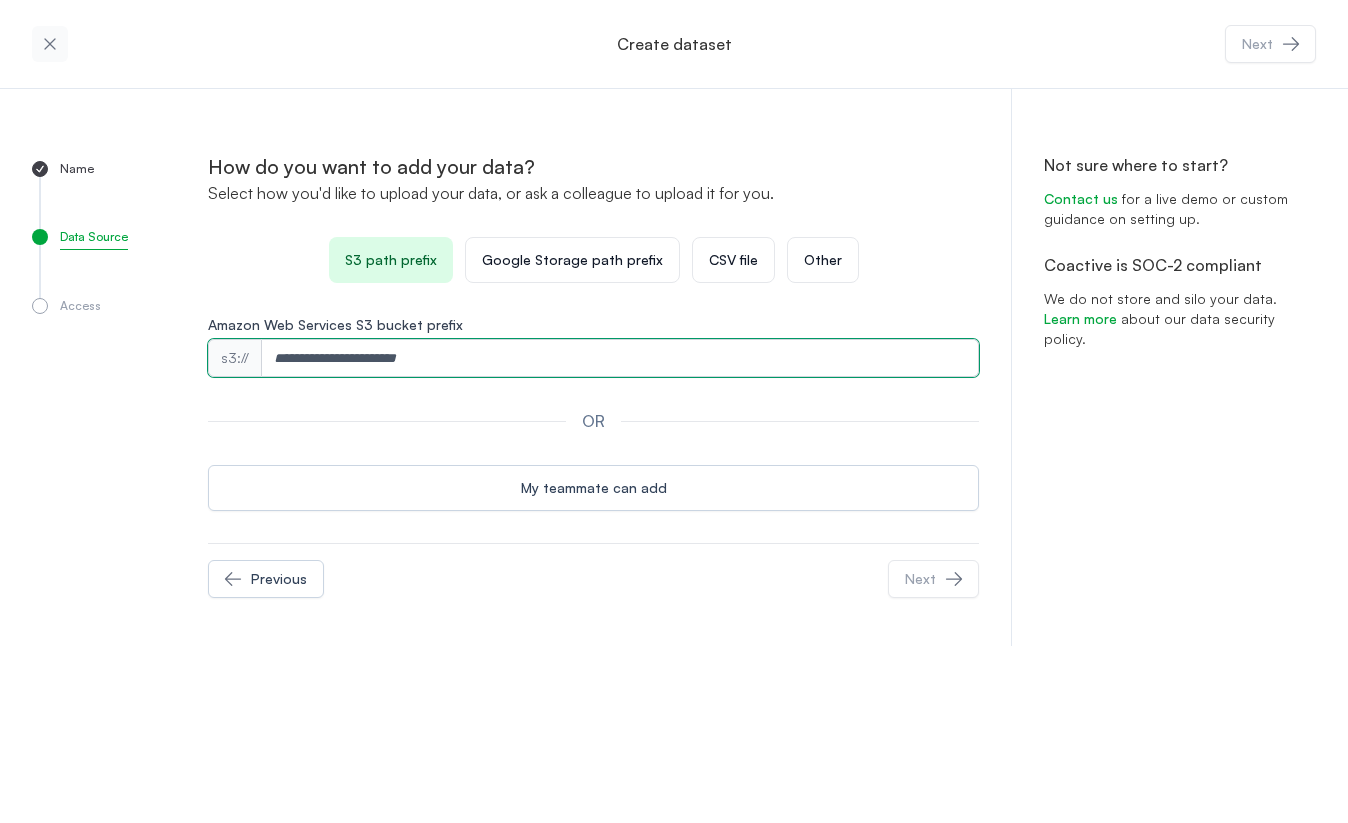 click on "Amazon Web Services S3 bucket prefix" at bounding box center [620, 358] 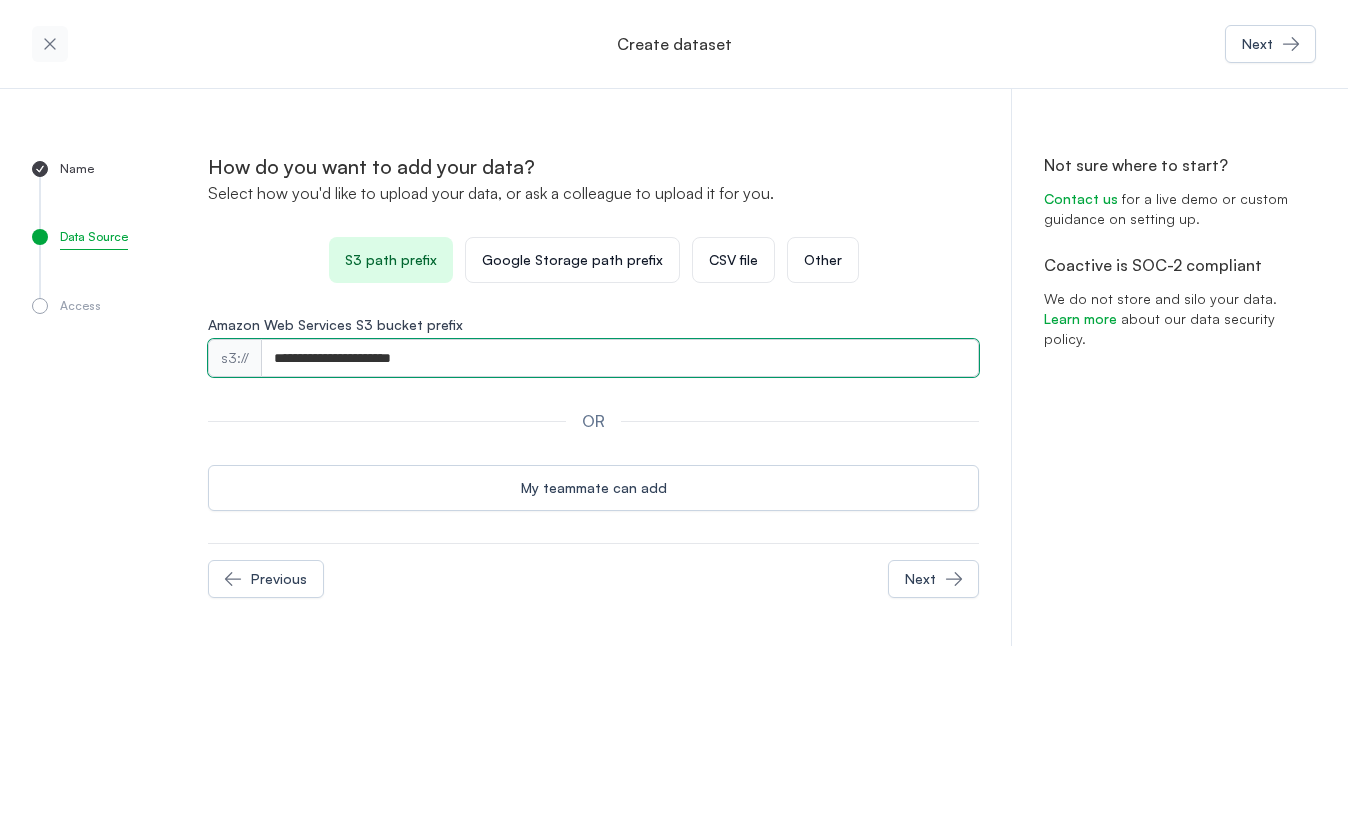click on "**********" at bounding box center [620, 358] 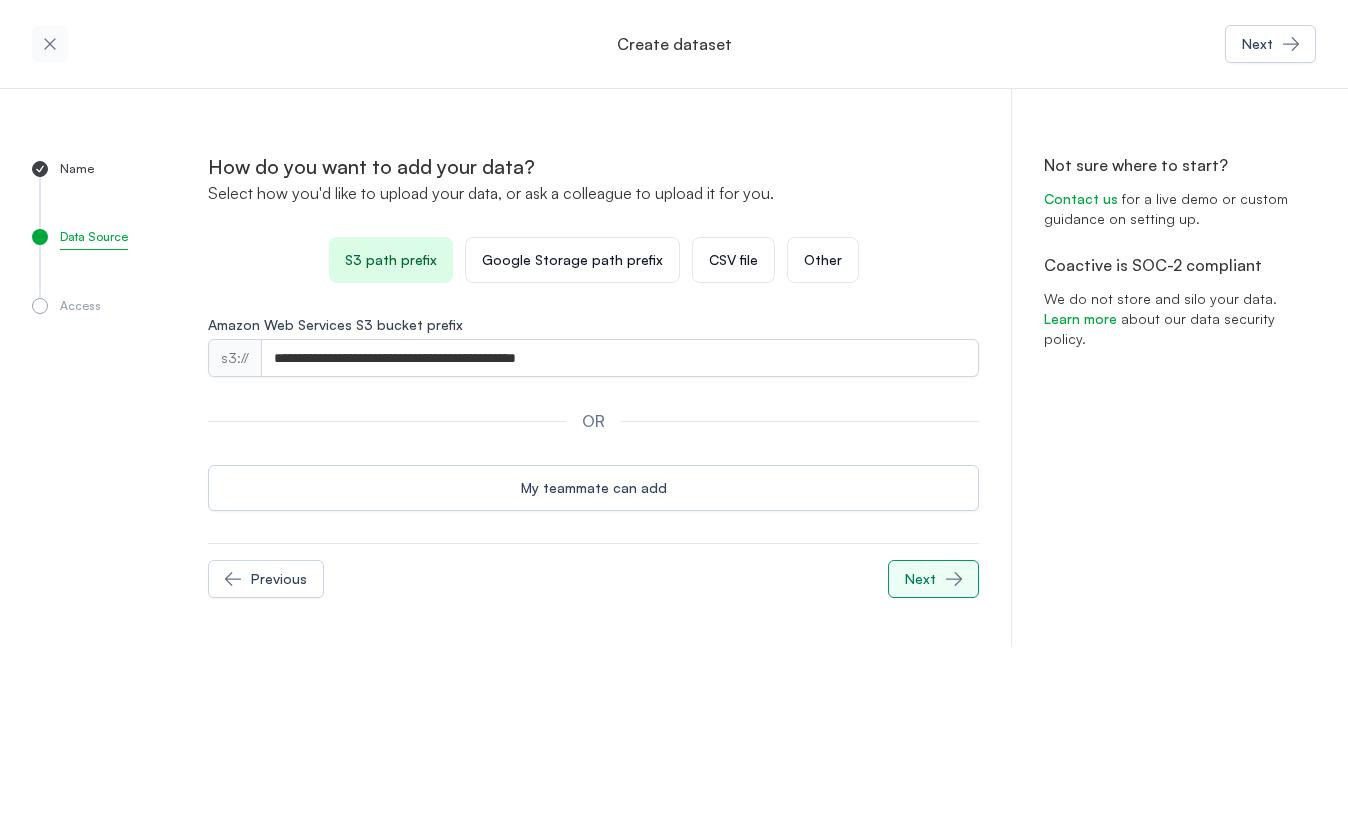 click 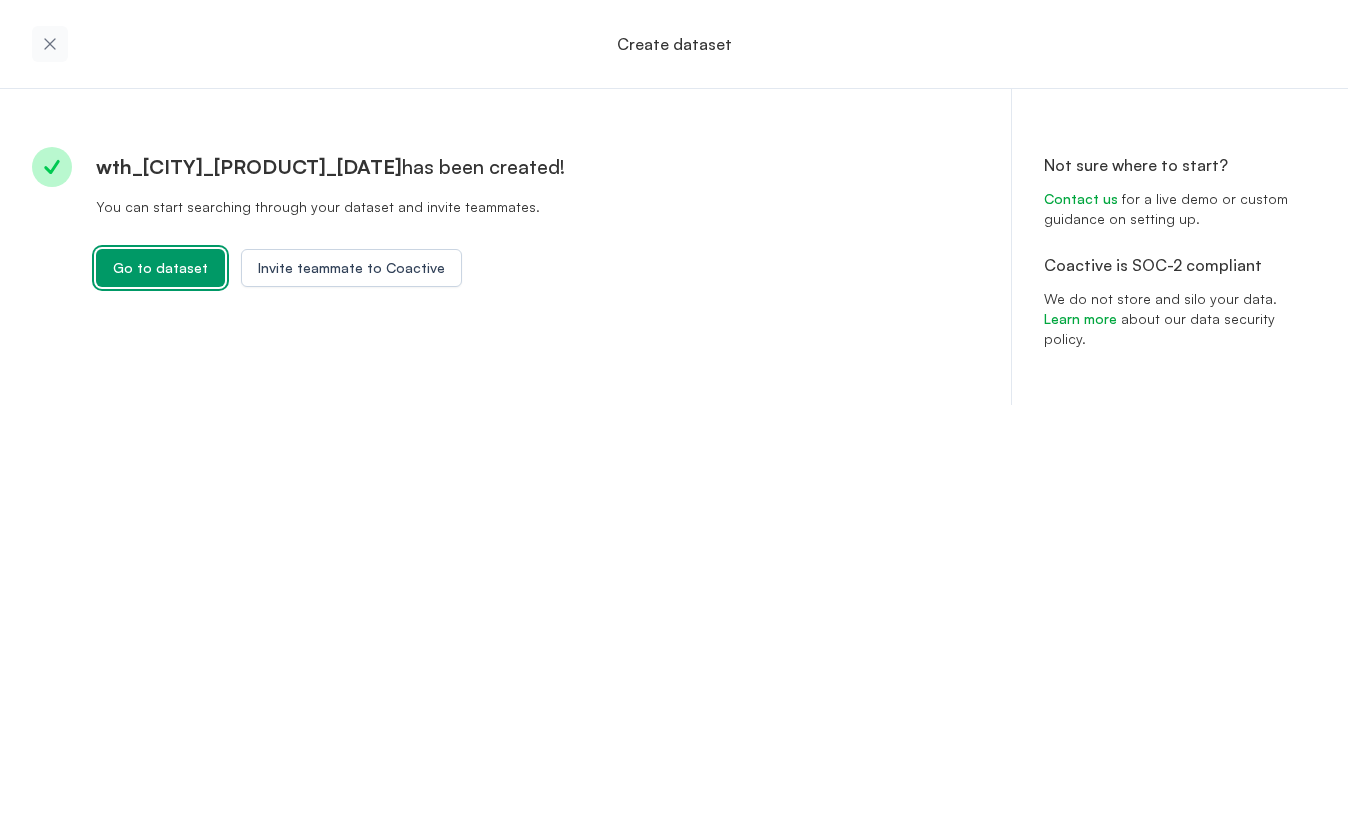 click on "Go to dataset" at bounding box center (160, 268) 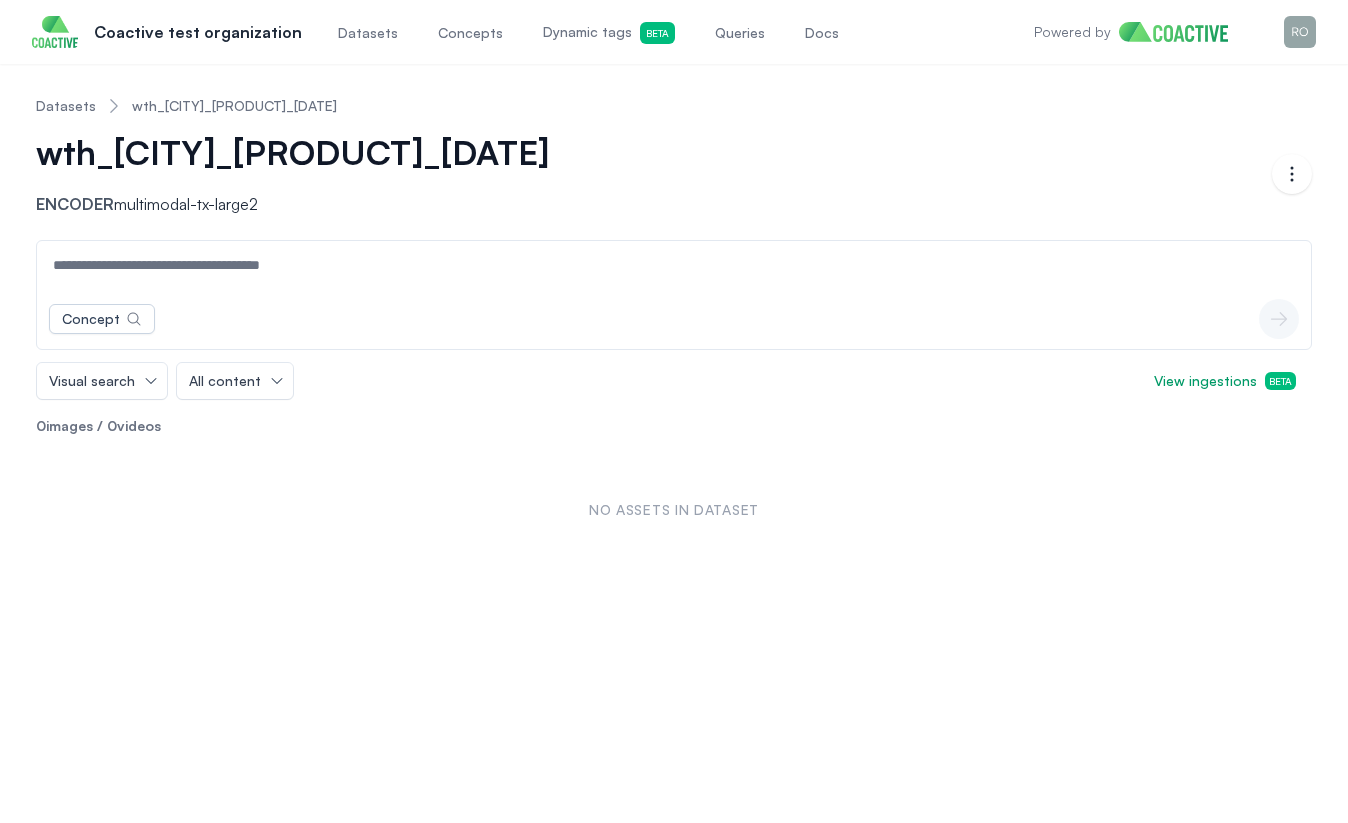 click on "wth_msk_test_1 Encoder  multimodal-tx-large2" at bounding box center (654, 174) 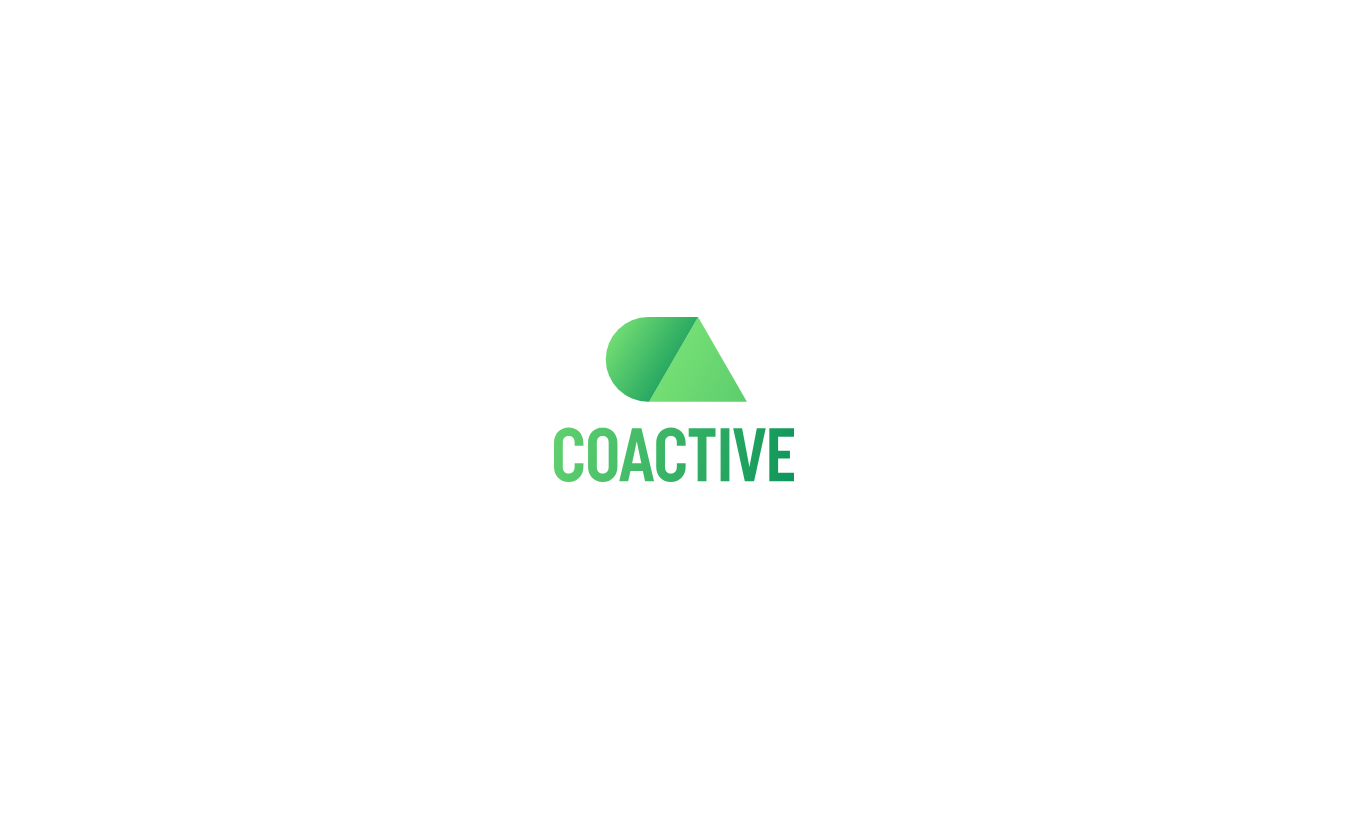 scroll, scrollTop: 0, scrollLeft: 0, axis: both 